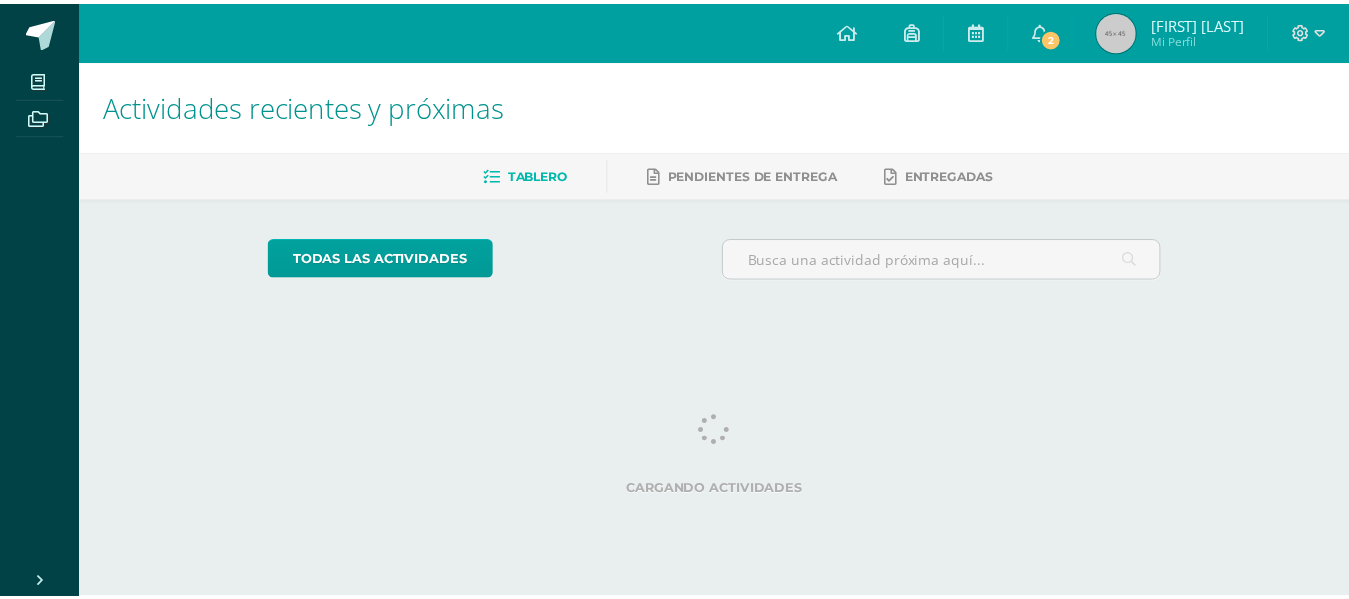 scroll, scrollTop: 0, scrollLeft: 0, axis: both 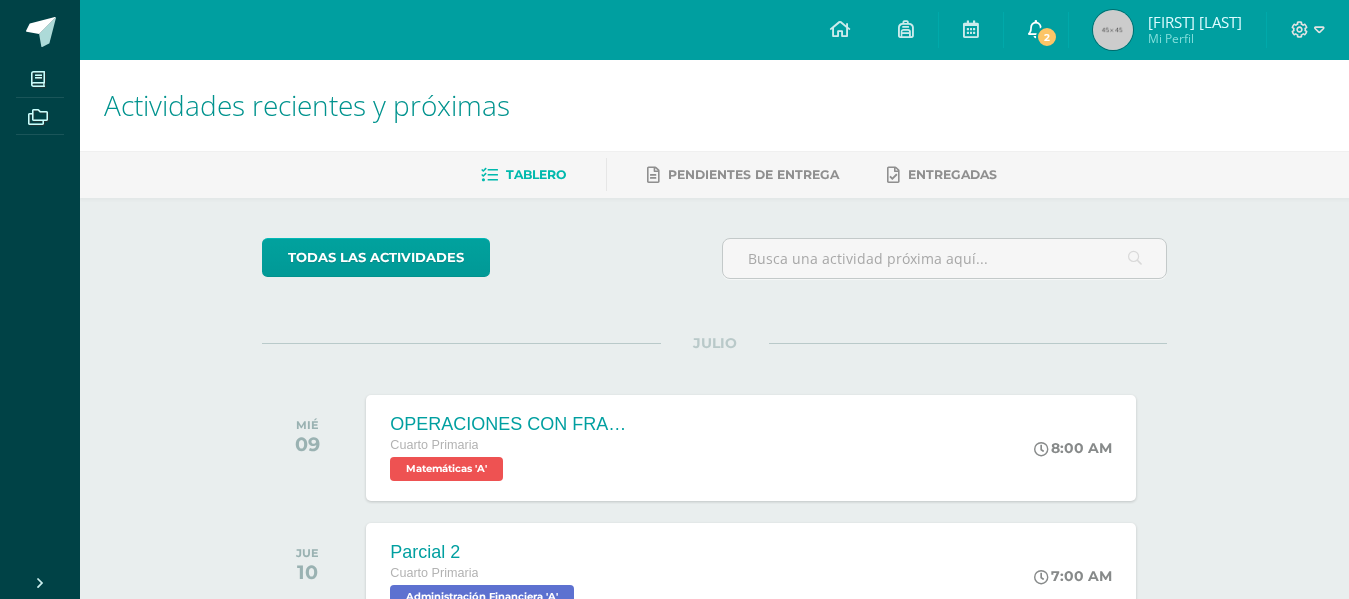 click at bounding box center [1036, 30] 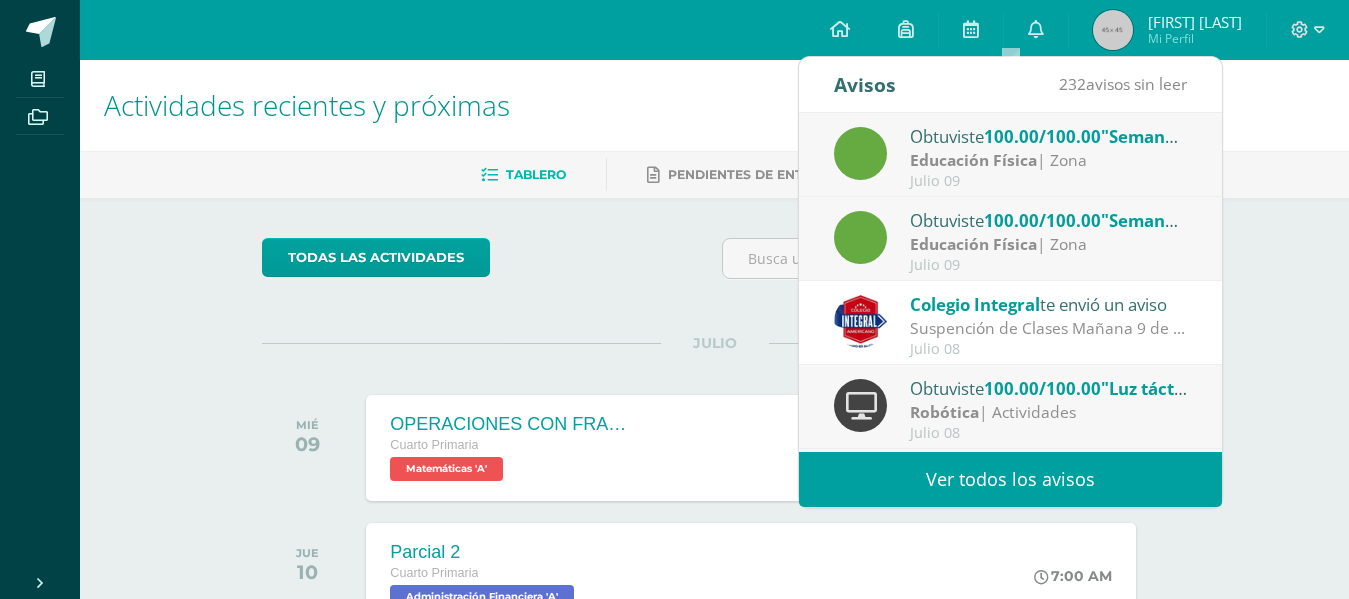click on "Colegio Integral" at bounding box center (975, 304) 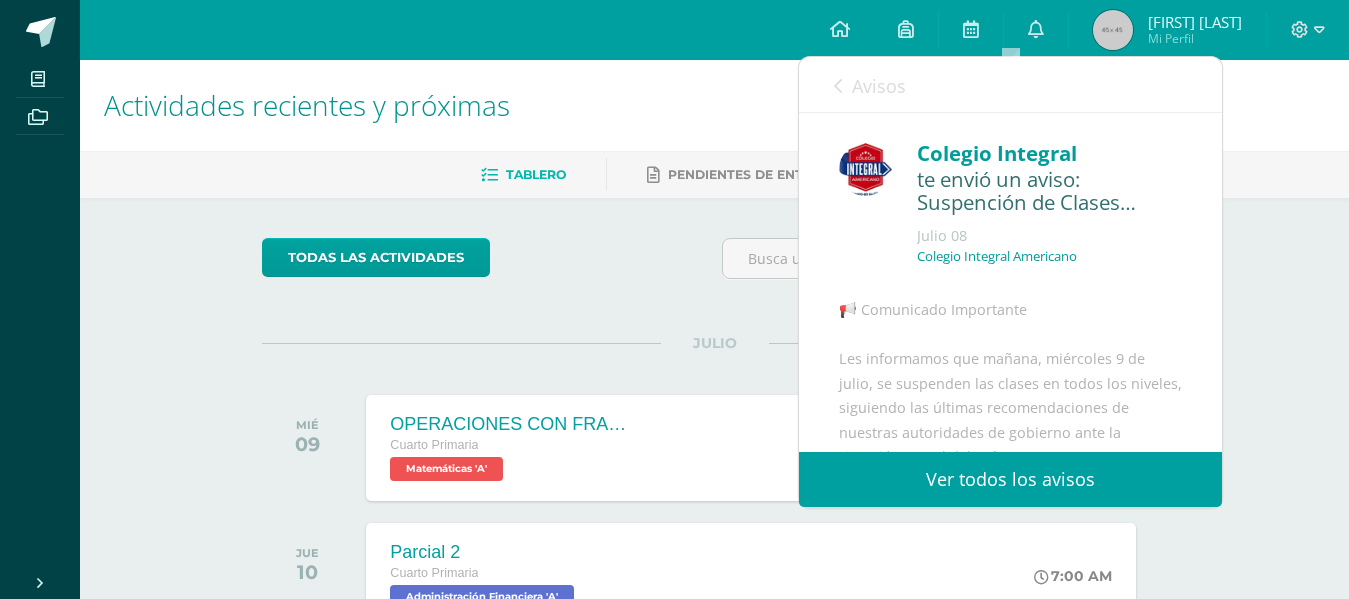 scroll, scrollTop: 40, scrollLeft: 0, axis: vertical 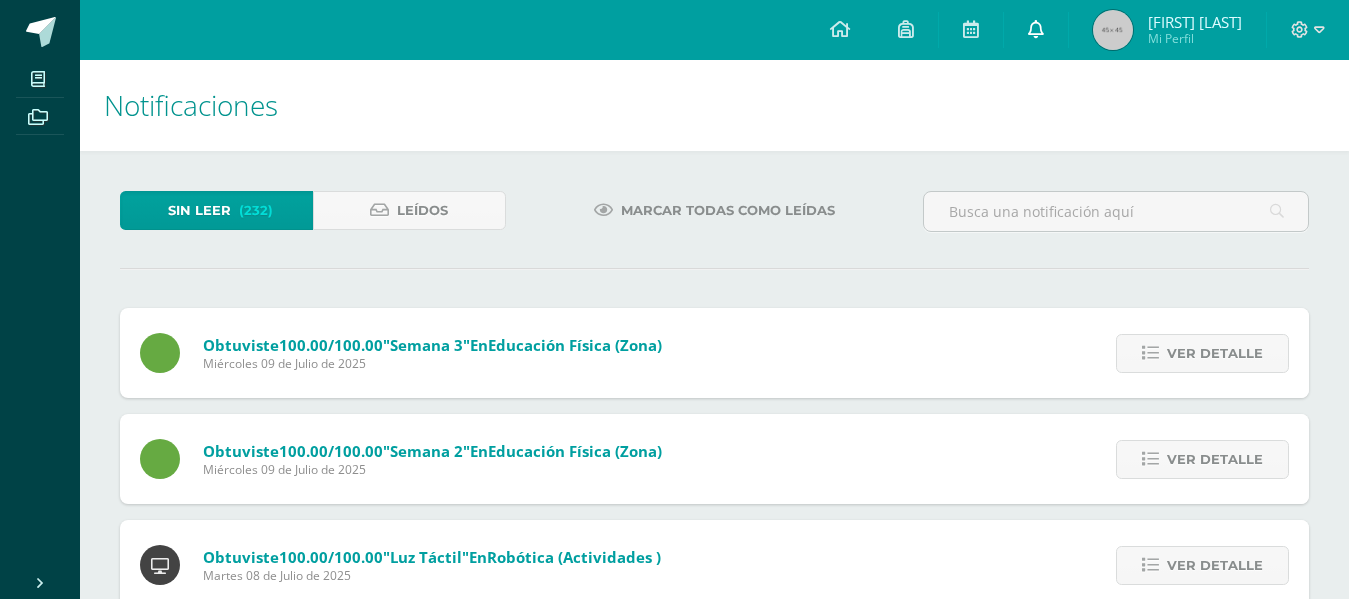 click at bounding box center [1036, 30] 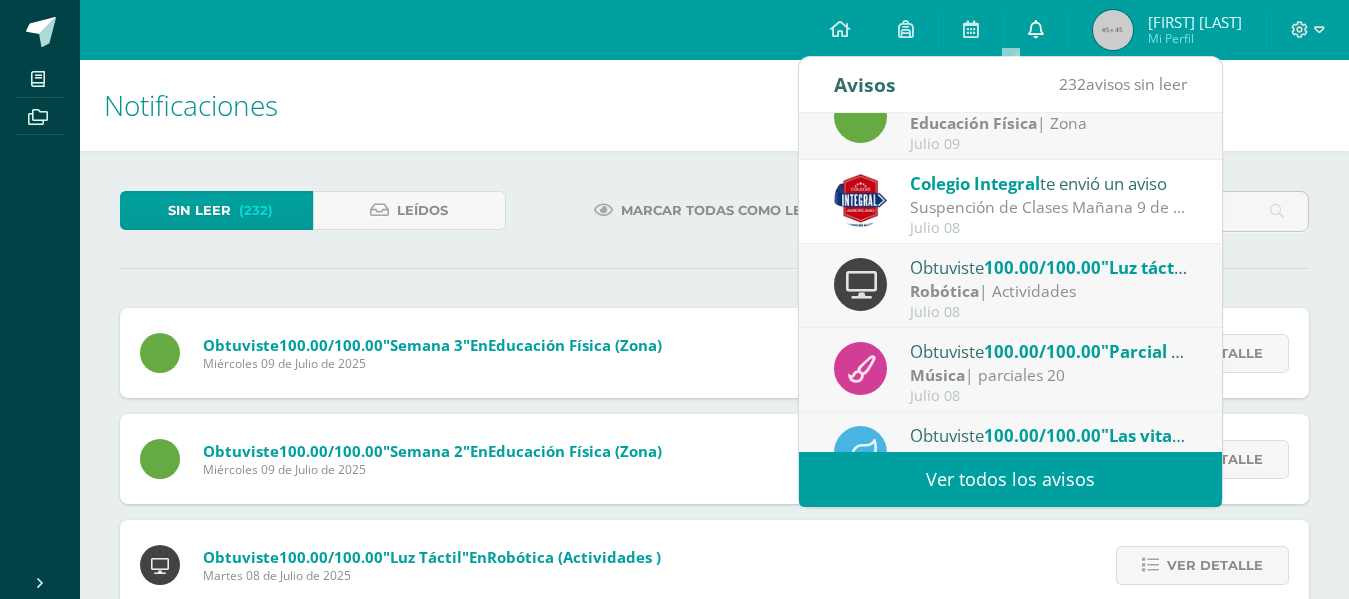scroll, scrollTop: 120, scrollLeft: 0, axis: vertical 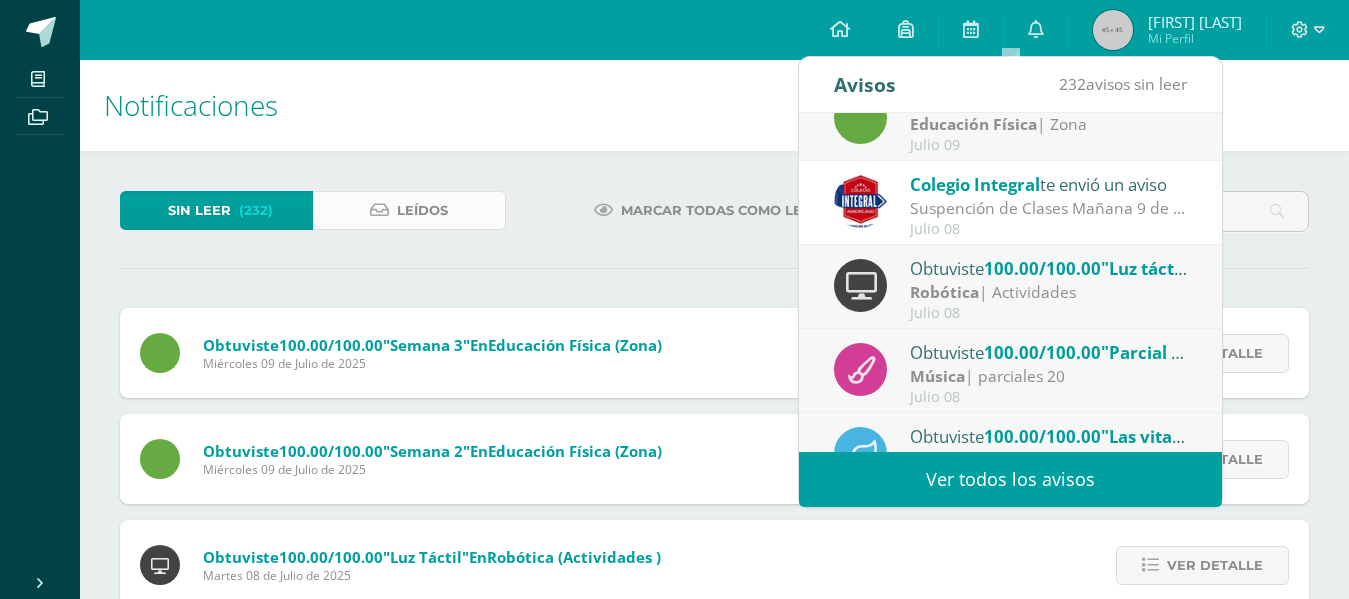 click on "Leídos" at bounding box center (422, 210) 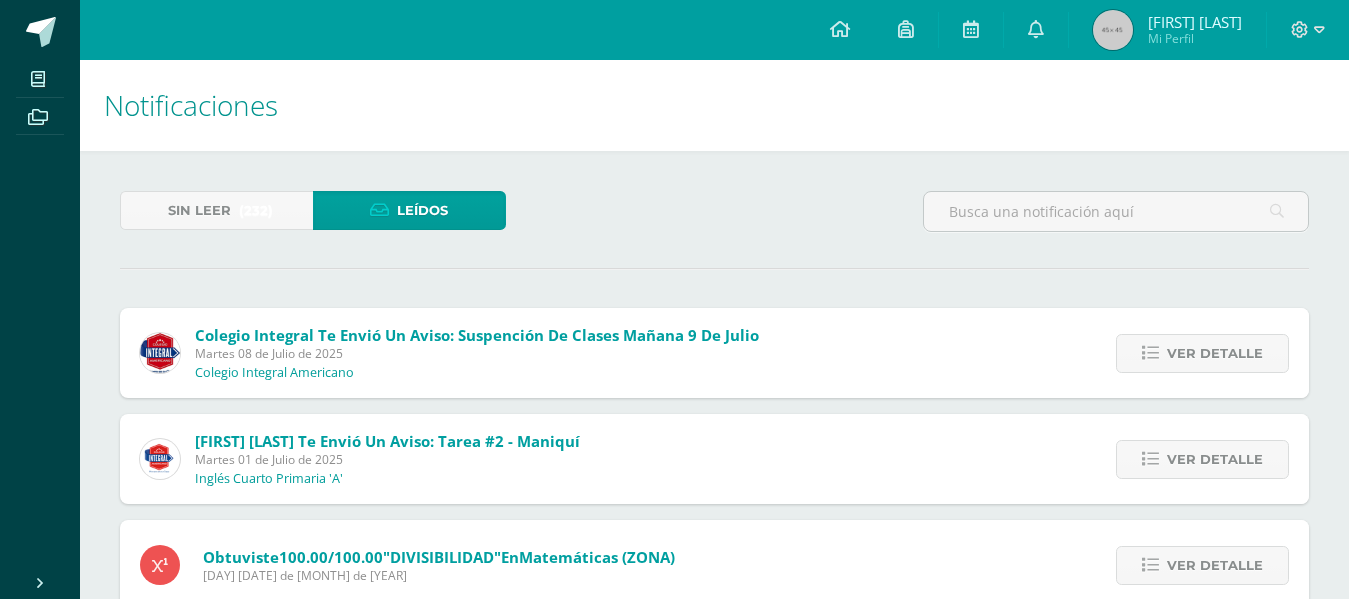 scroll, scrollTop: 0, scrollLeft: 0, axis: both 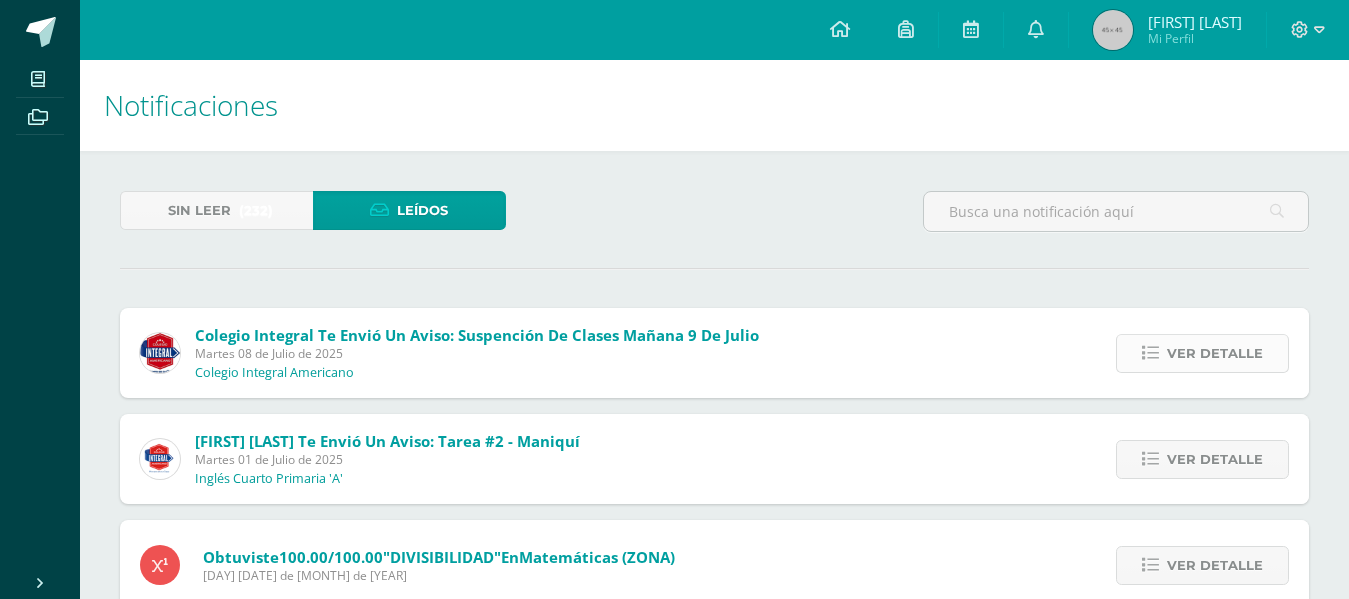 click at bounding box center [1150, 353] 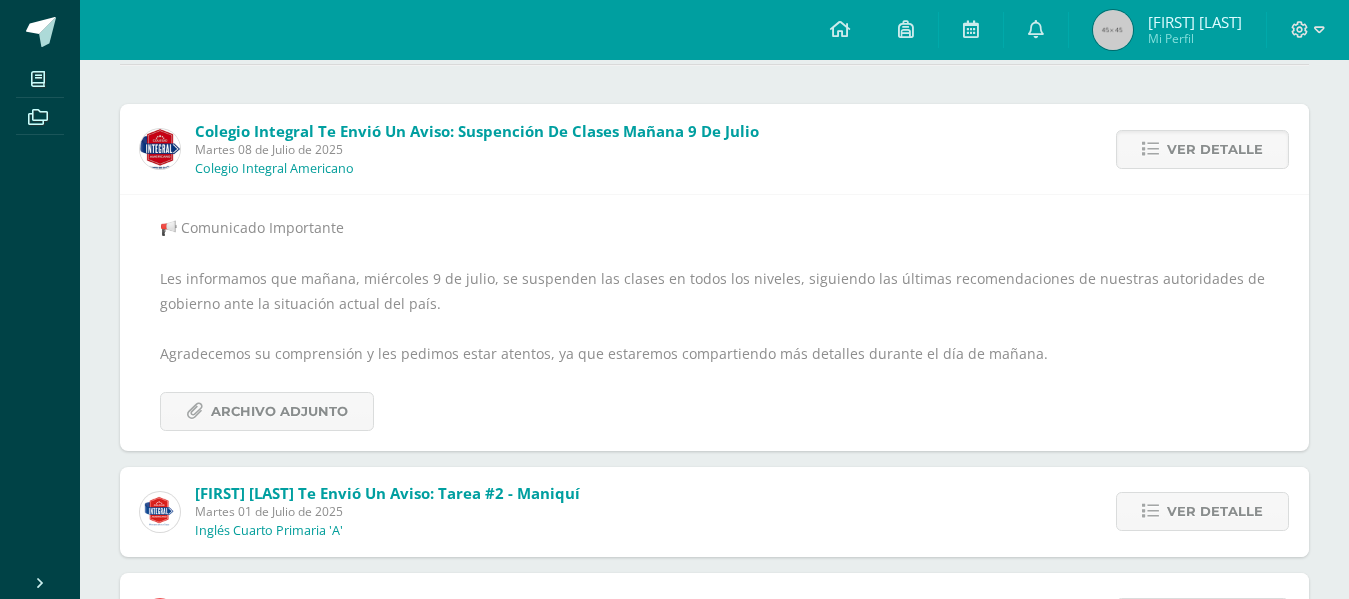 scroll, scrollTop: 200, scrollLeft: 0, axis: vertical 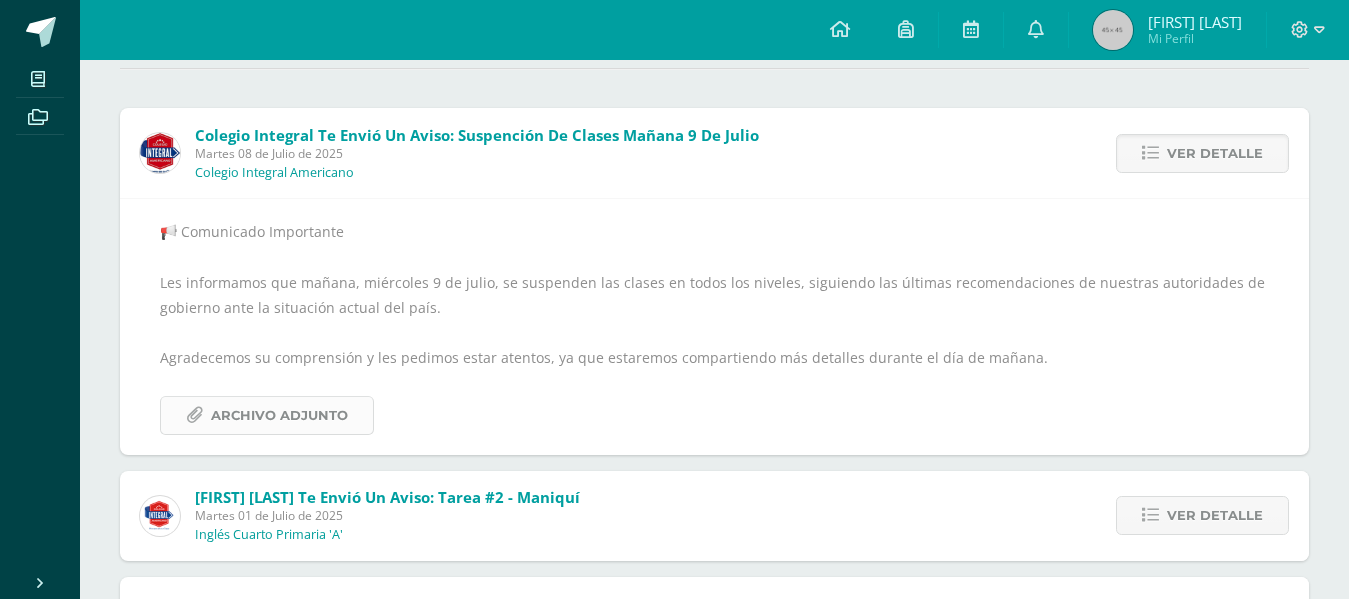 click on "Archivo Adjunto" at bounding box center [279, 415] 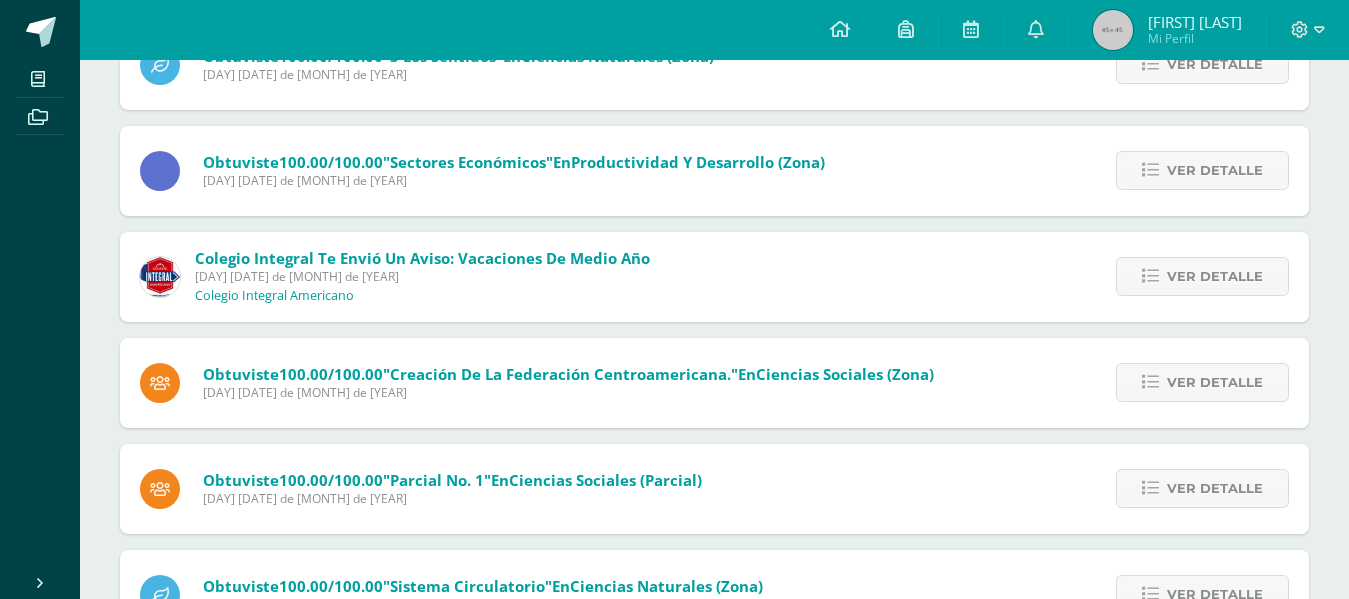 scroll, scrollTop: 880, scrollLeft: 0, axis: vertical 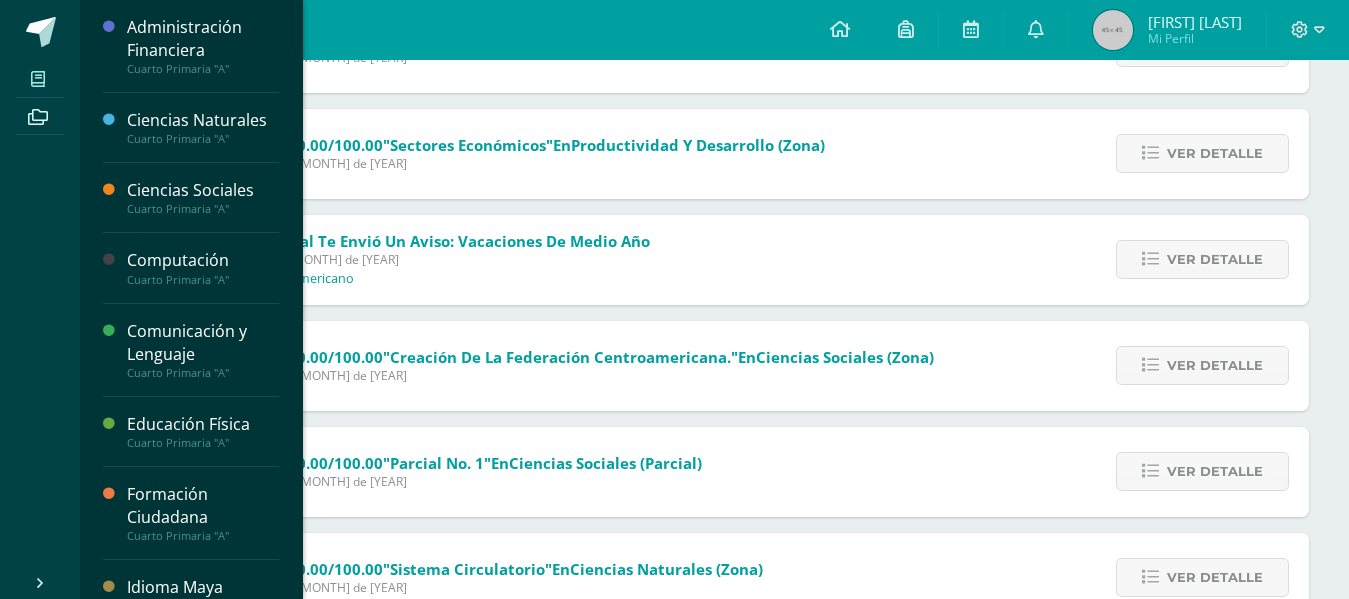 click at bounding box center [38, 78] 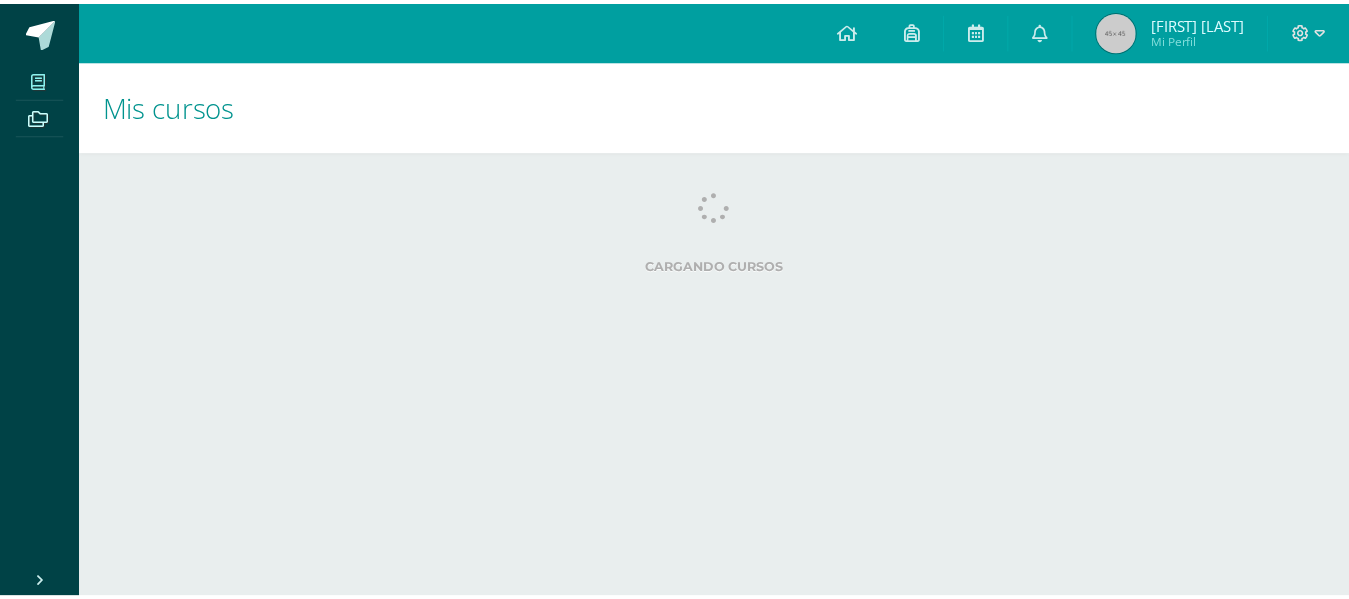 scroll, scrollTop: 0, scrollLeft: 0, axis: both 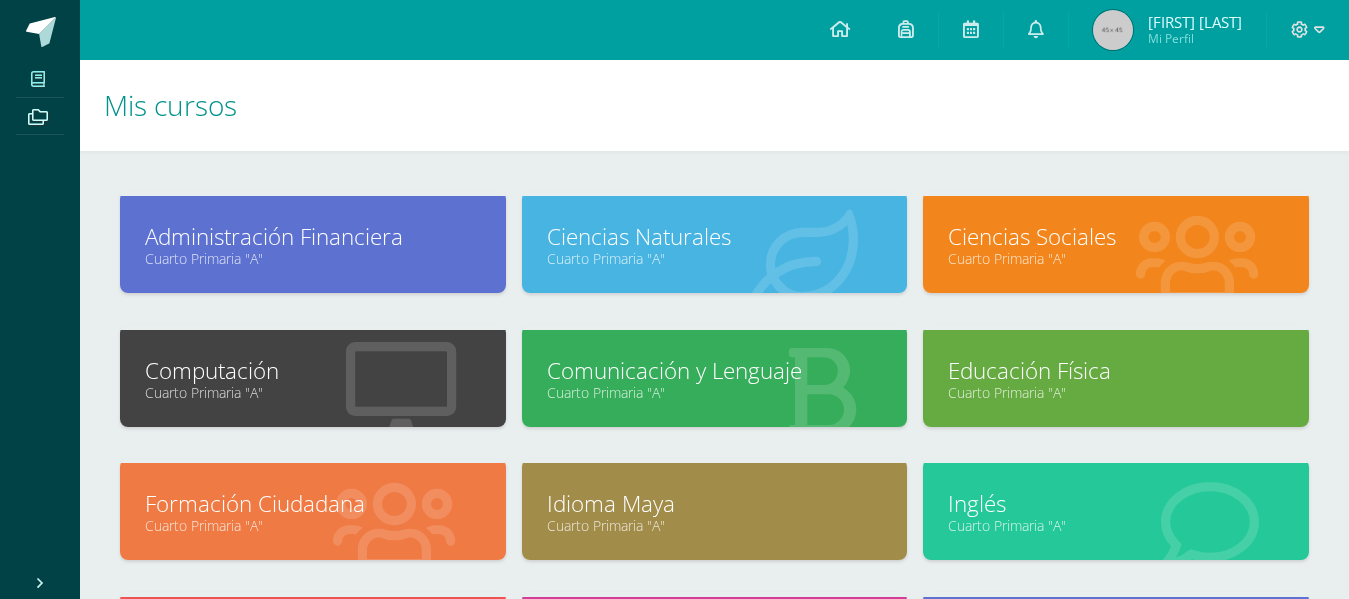 click on "Administración Financiera" at bounding box center [313, 236] 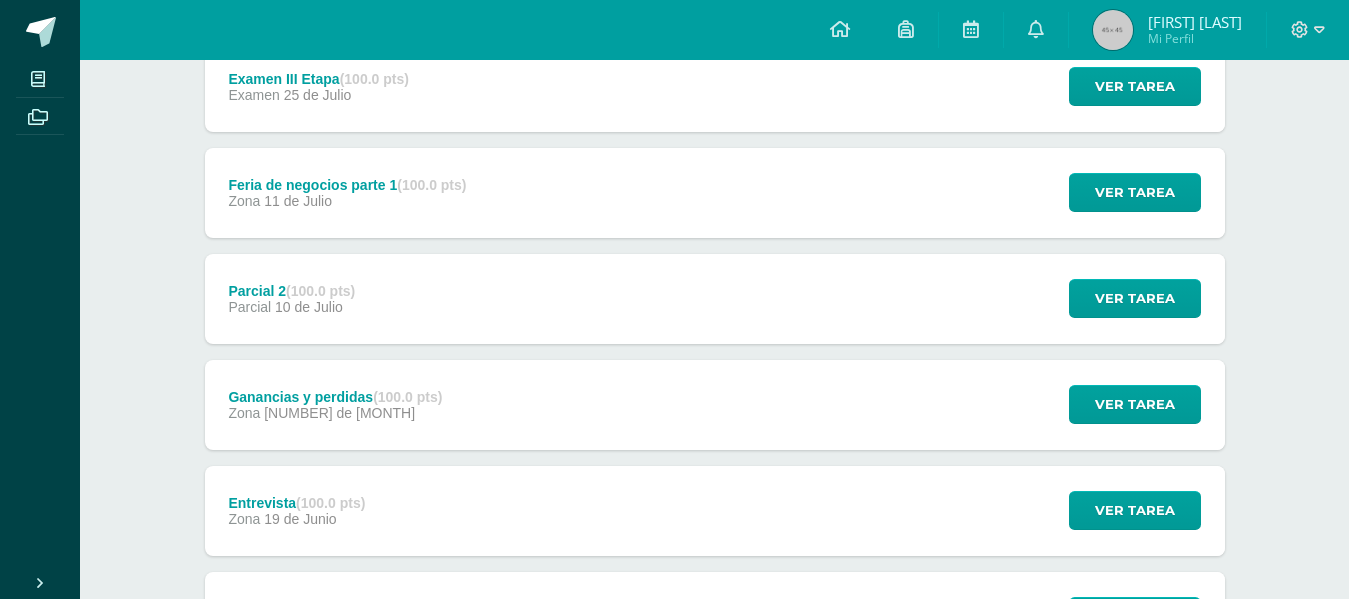 scroll, scrollTop: 314, scrollLeft: 0, axis: vertical 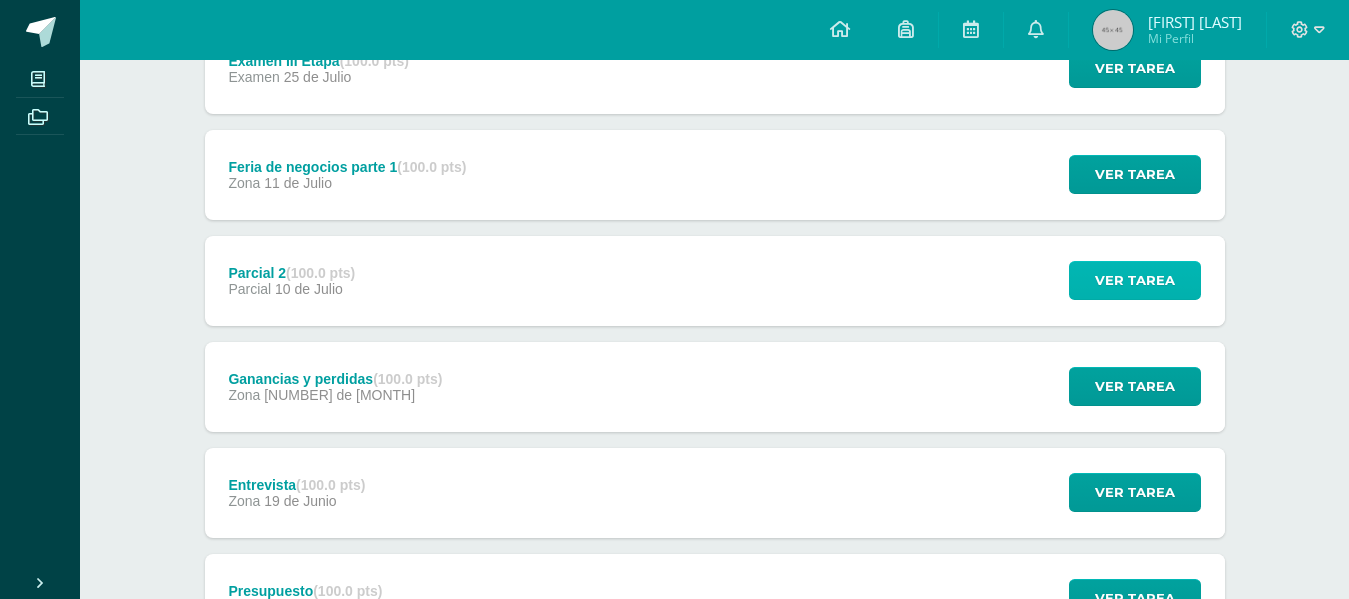click on "Ver tarea" at bounding box center [1135, 280] 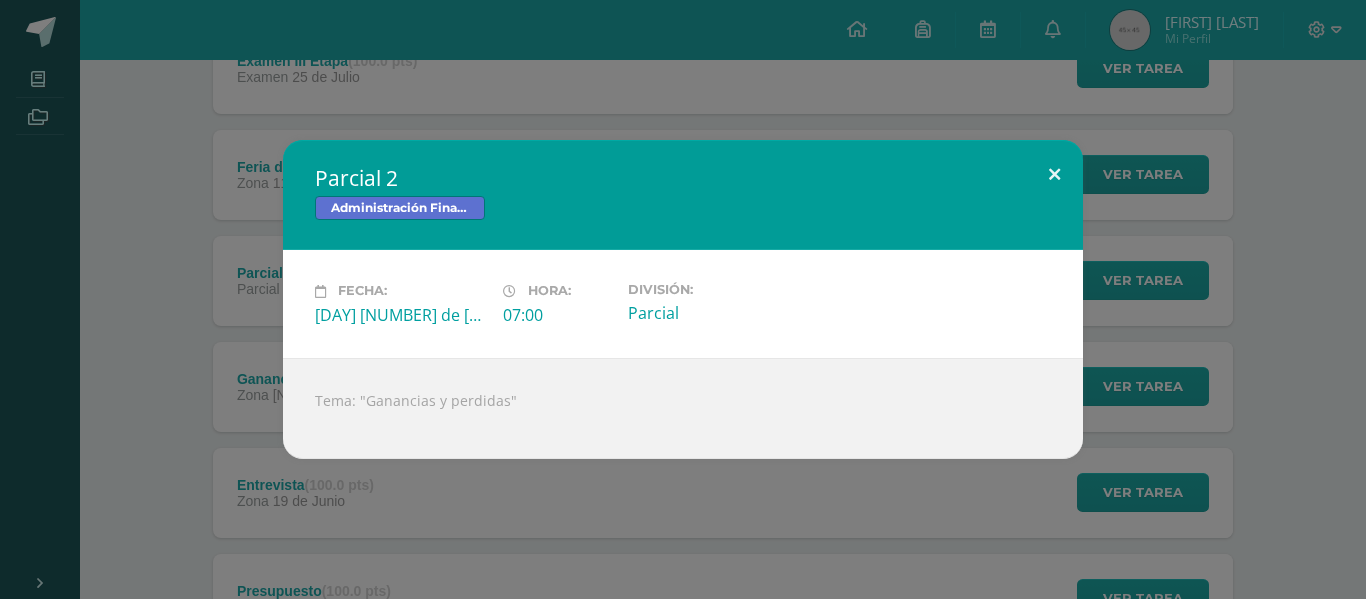 click at bounding box center [1054, 174] 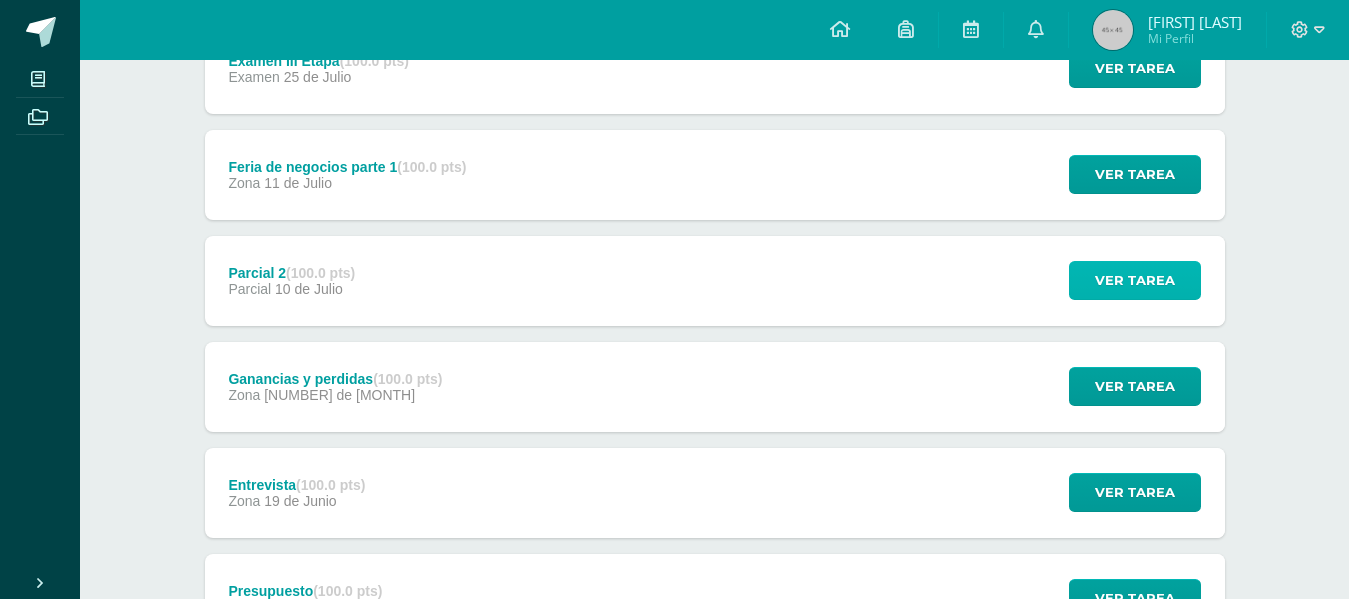type 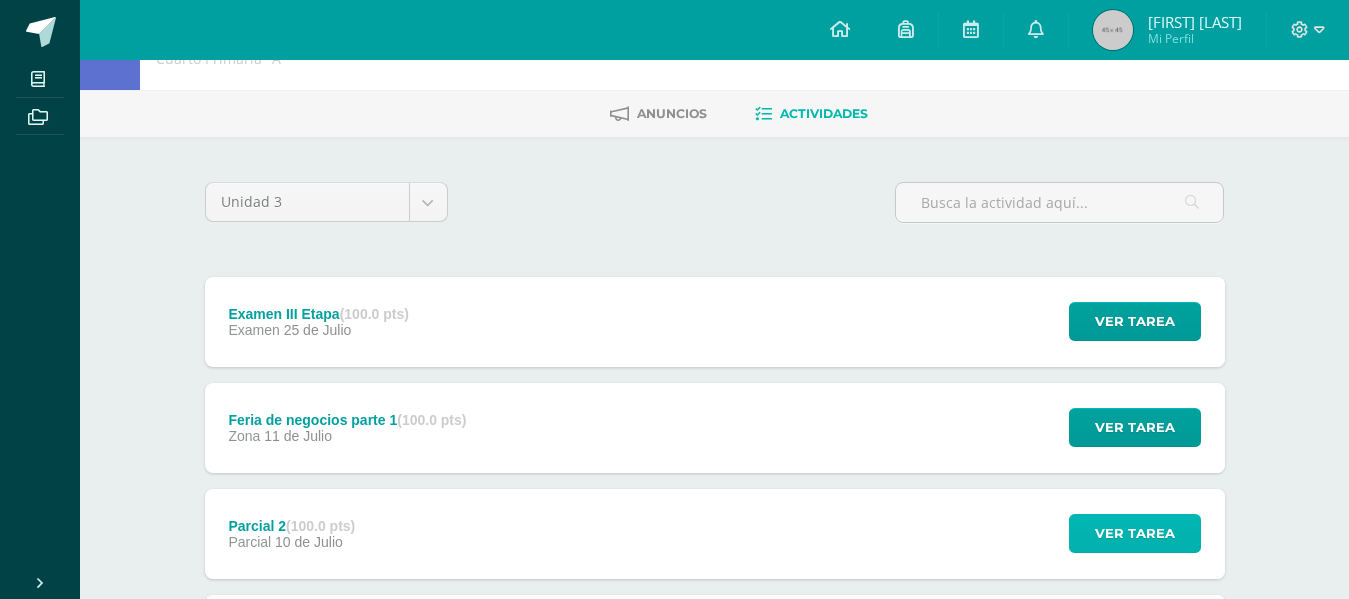 scroll, scrollTop: 0, scrollLeft: 0, axis: both 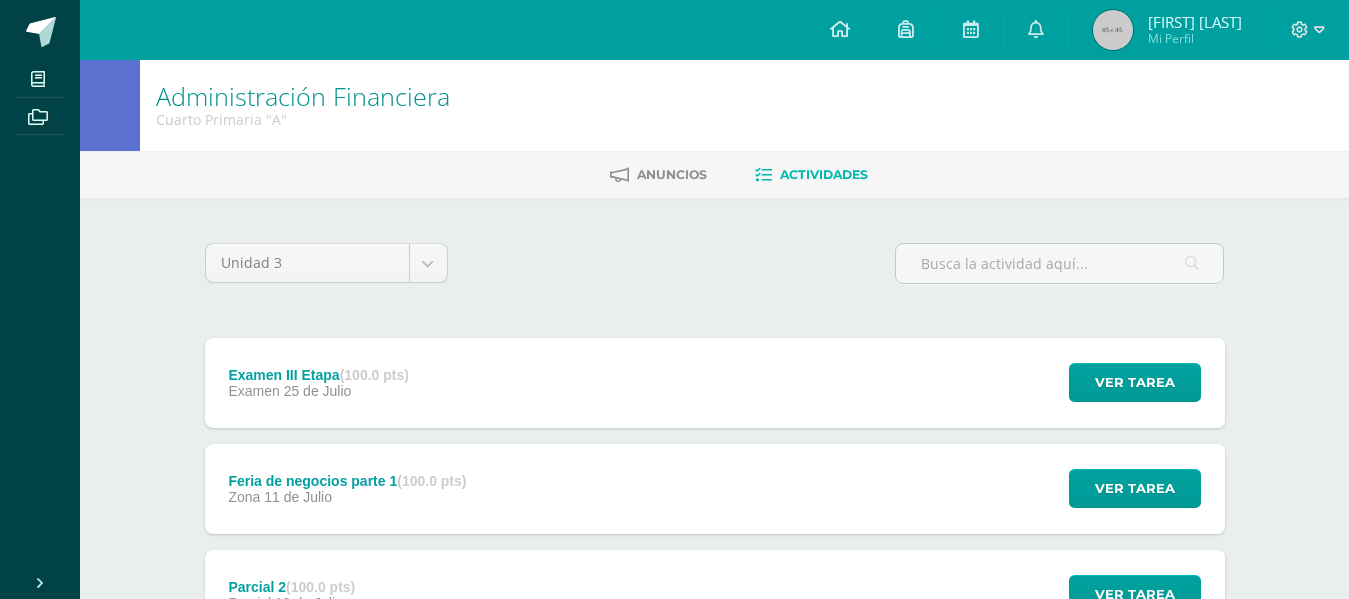 click at bounding box center [110, 105] 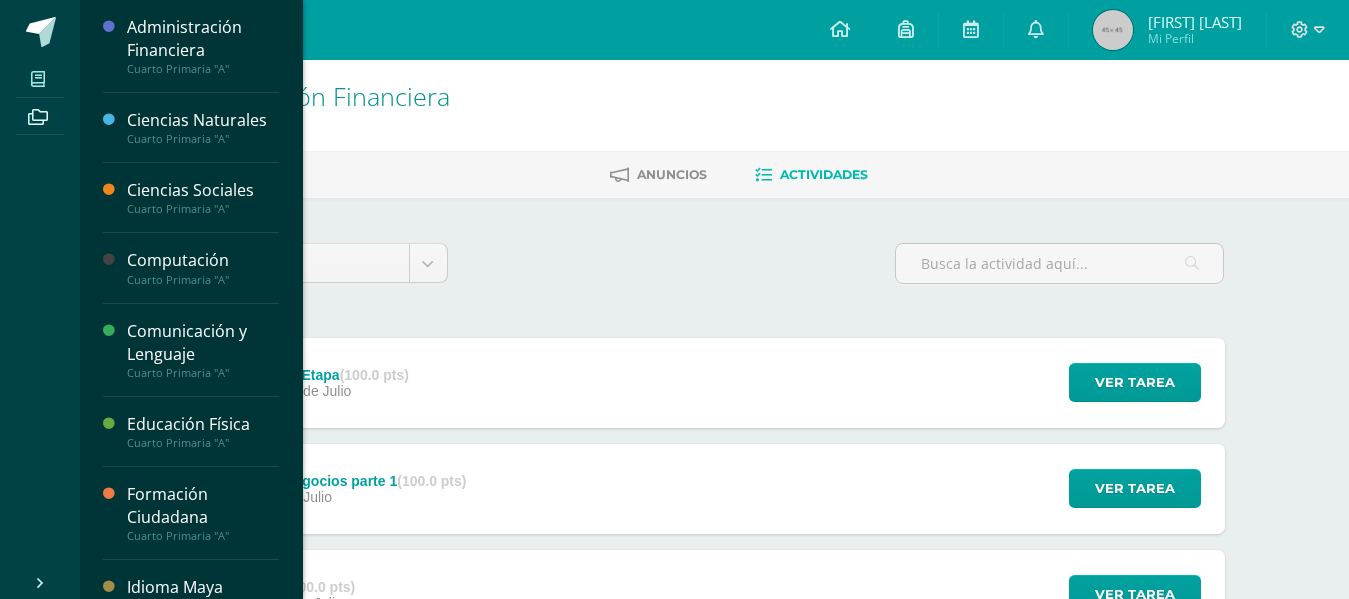 click at bounding box center [38, 79] 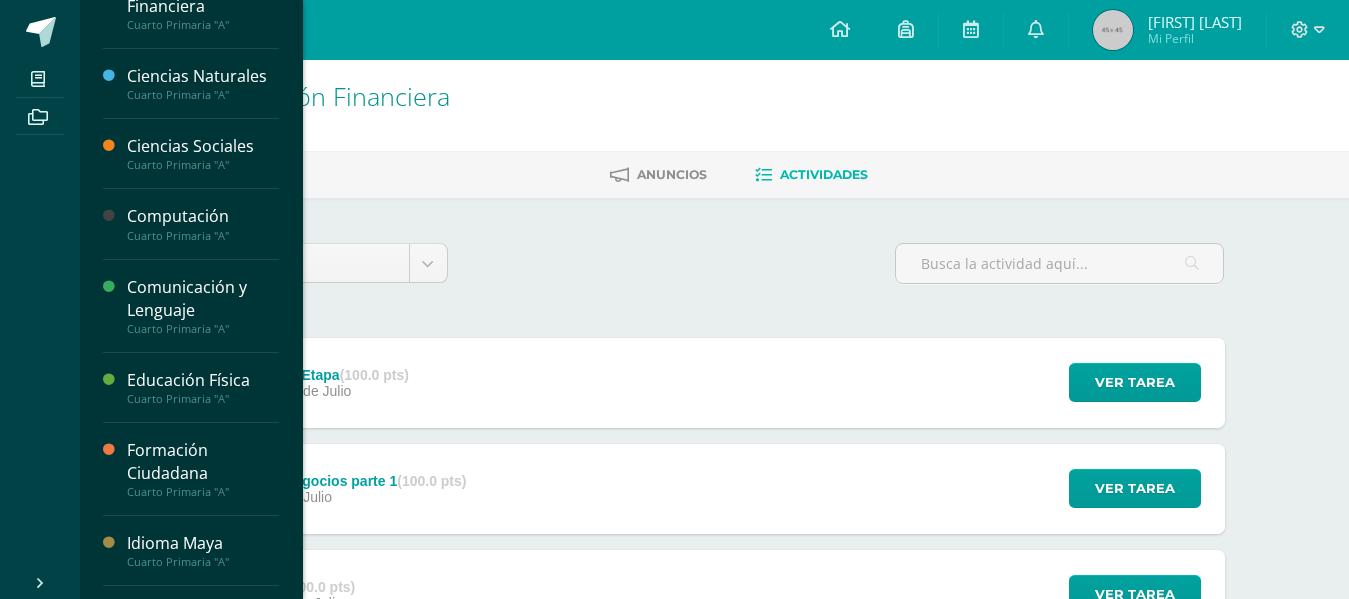 scroll, scrollTop: 94, scrollLeft: 0, axis: vertical 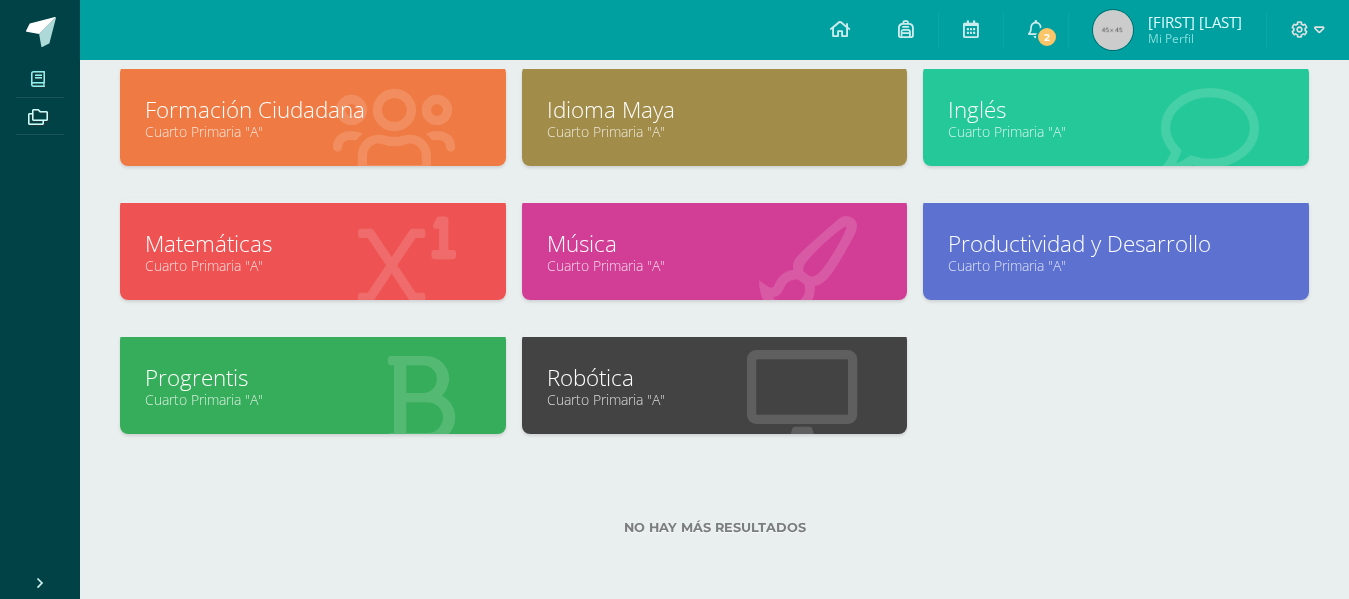 click on "Inglés" at bounding box center (1116, 109) 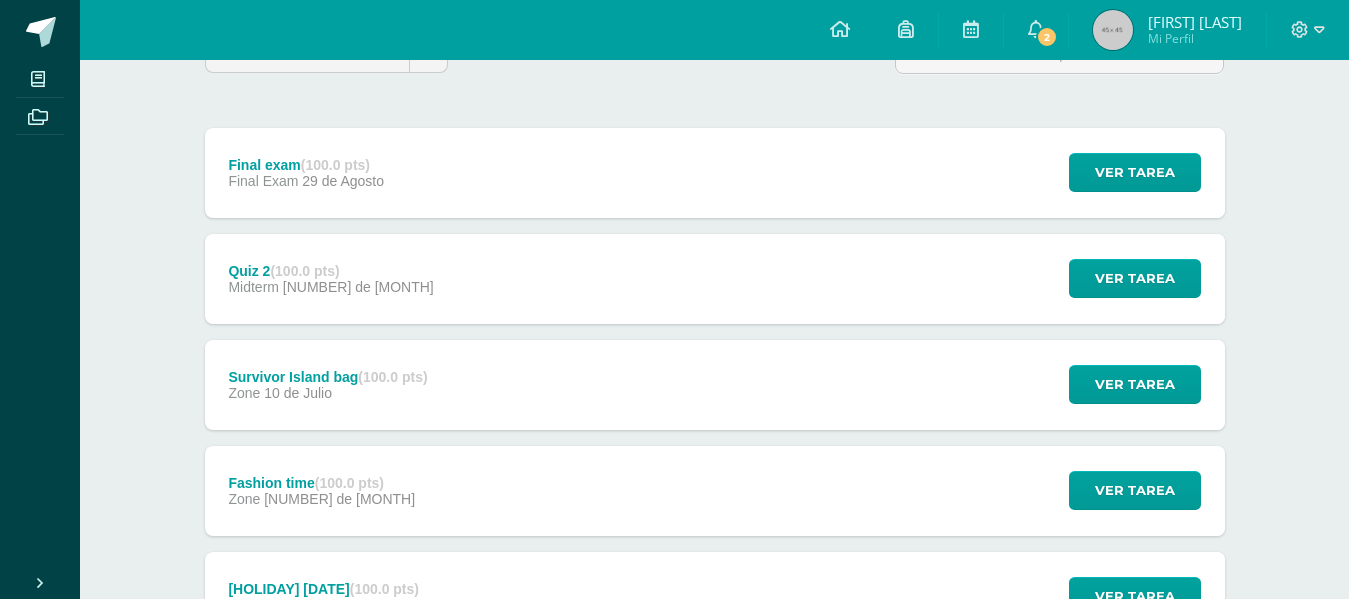 scroll, scrollTop: 240, scrollLeft: 0, axis: vertical 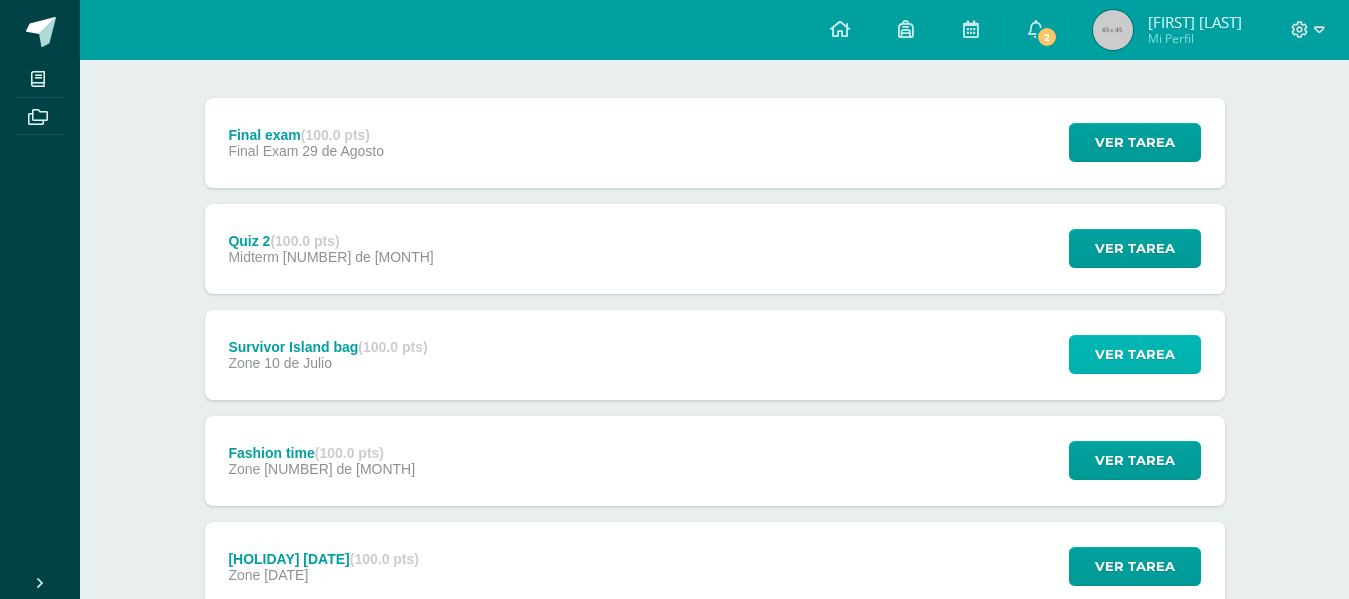 click on "Ver tarea" at bounding box center [1135, 354] 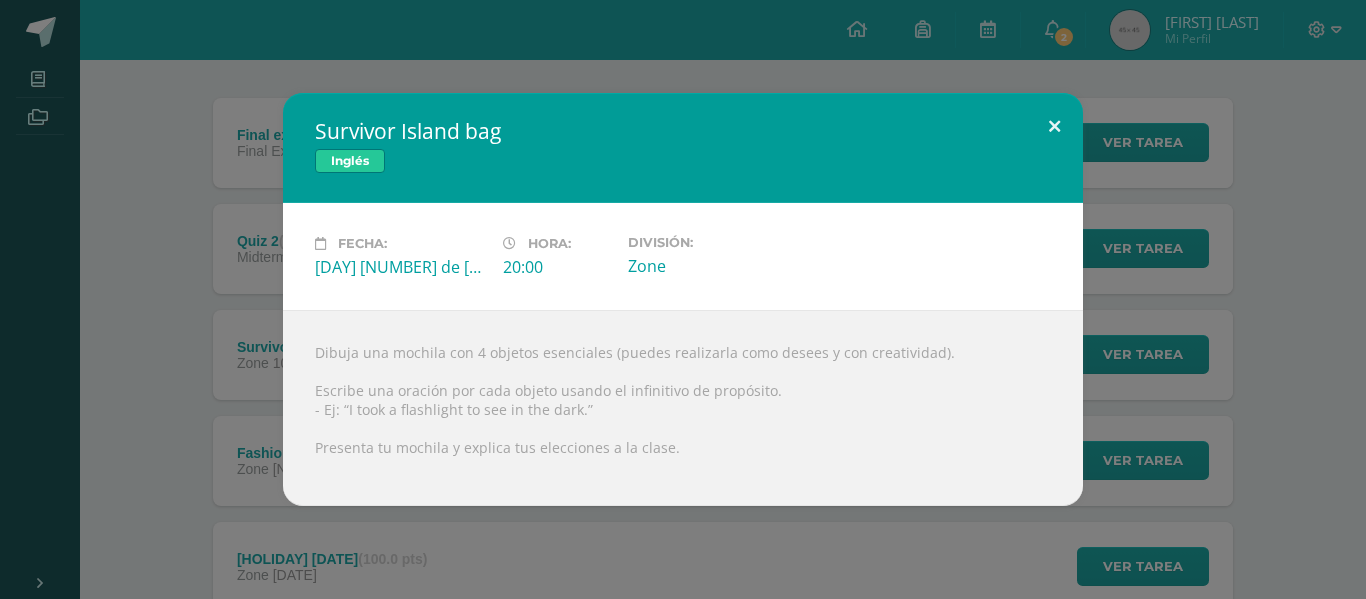 click at bounding box center (1054, 127) 